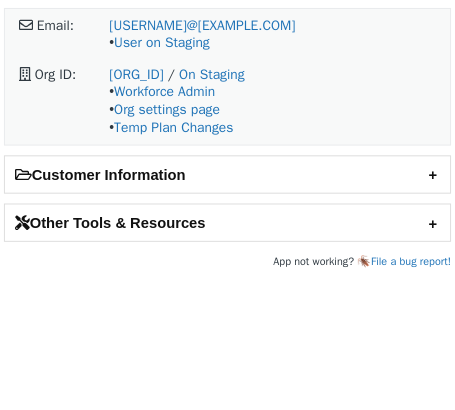 scroll, scrollTop: 0, scrollLeft: 0, axis: both 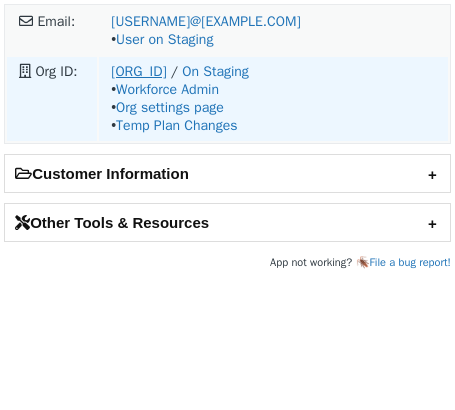 click on "o-19Q29F-na1" at bounding box center [138, 71] 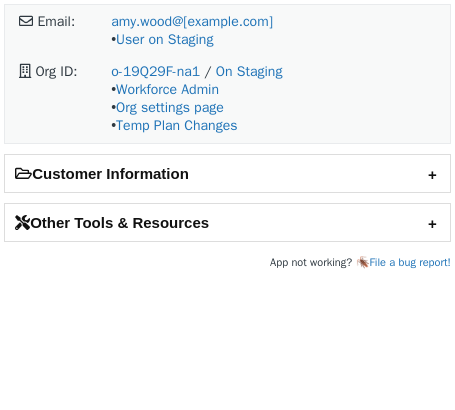scroll, scrollTop: 0, scrollLeft: 0, axis: both 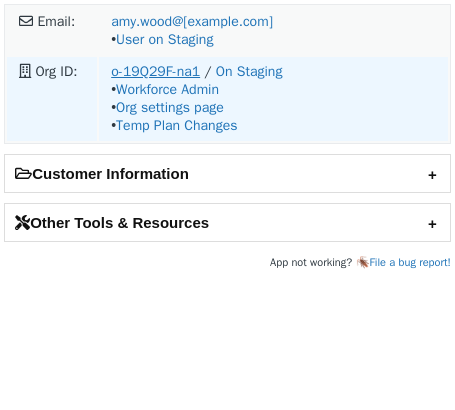 click on "o-19Q29F-na1" at bounding box center (155, 71) 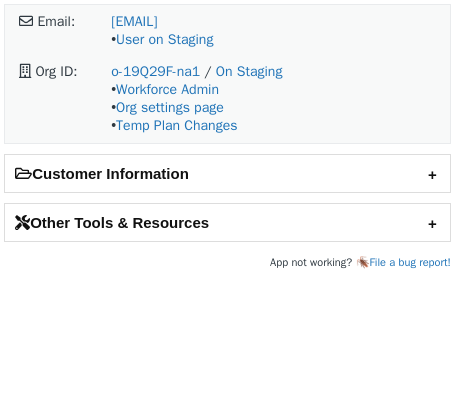 scroll, scrollTop: 0, scrollLeft: 0, axis: both 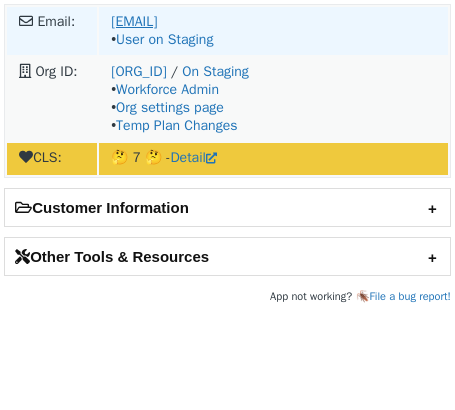 click on "tommy@pomelocare.com" at bounding box center (134, 21) 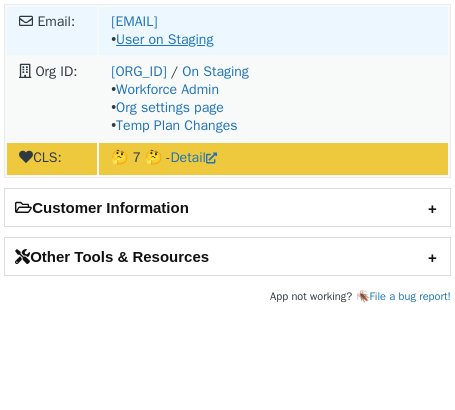 click on "User on Staging" at bounding box center (164, 39) 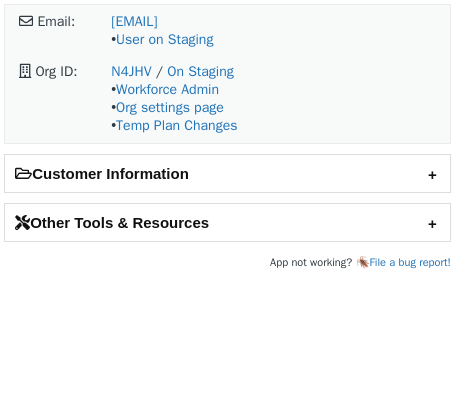 scroll, scrollTop: 0, scrollLeft: 0, axis: both 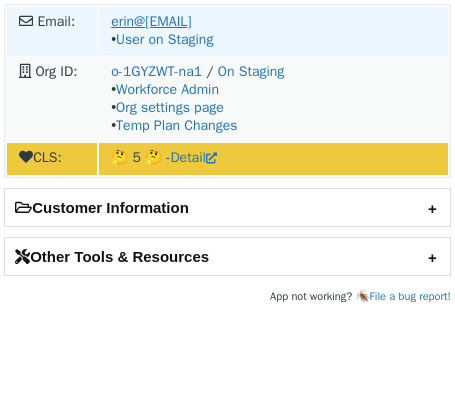 click on "[EMAIL]" at bounding box center (151, 21) 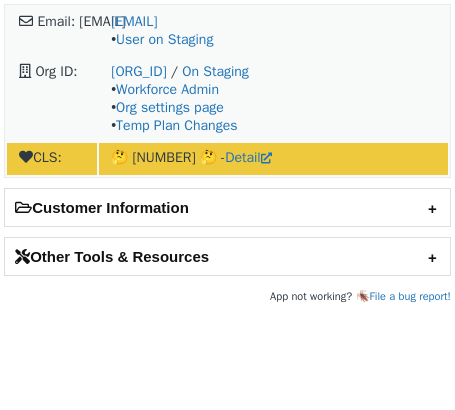 scroll, scrollTop: 0, scrollLeft: 0, axis: both 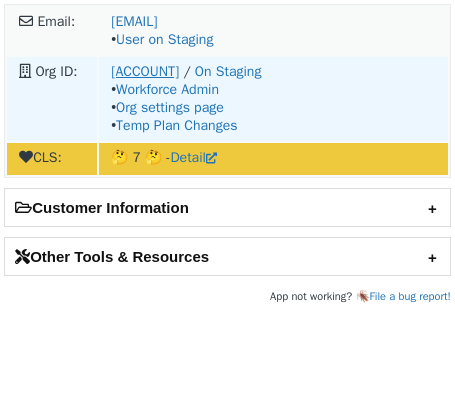 click on "o-1FXMZM-na1" at bounding box center (145, 71) 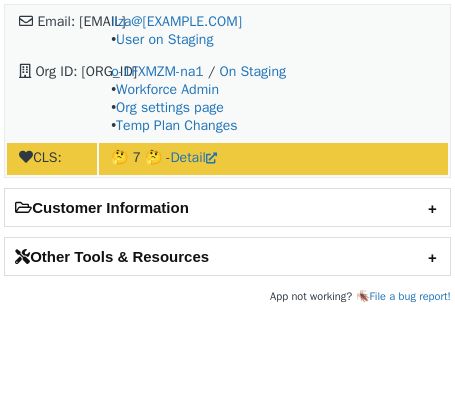 scroll, scrollTop: 0, scrollLeft: 0, axis: both 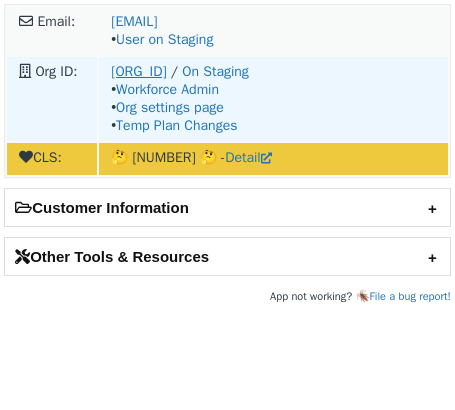 click on "[ID]" at bounding box center [138, 71] 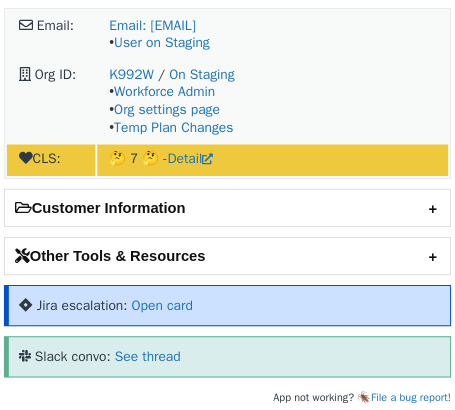 scroll, scrollTop: 0, scrollLeft: 0, axis: both 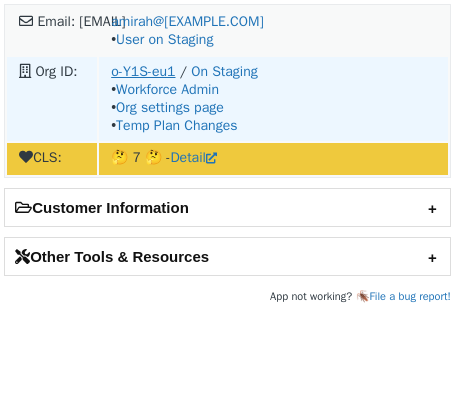 click on "o-Y1S-eu1" at bounding box center (143, 71) 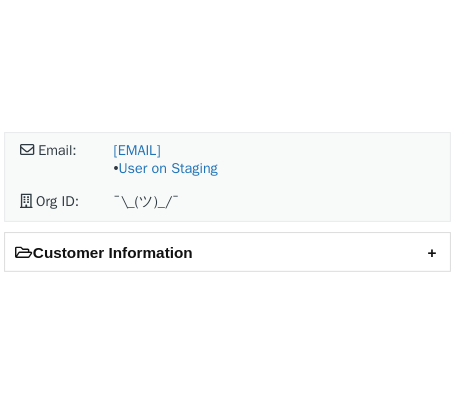 scroll, scrollTop: 0, scrollLeft: 0, axis: both 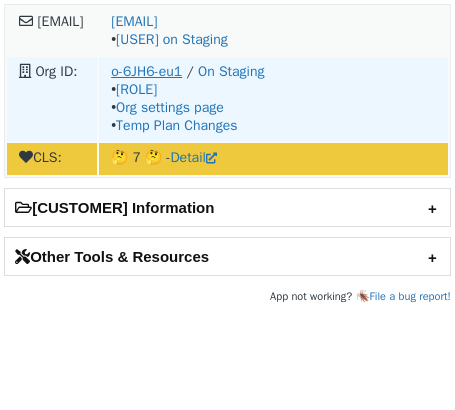 click on "o-6JH6-eu1" at bounding box center (146, 71) 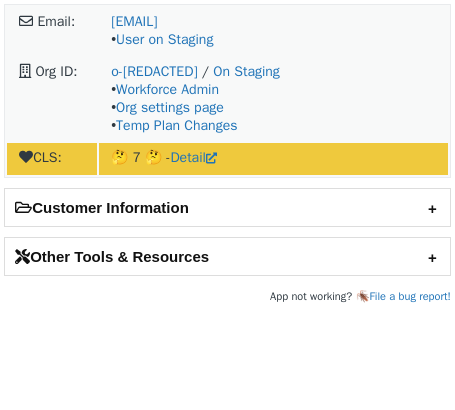 scroll, scrollTop: 0, scrollLeft: 0, axis: both 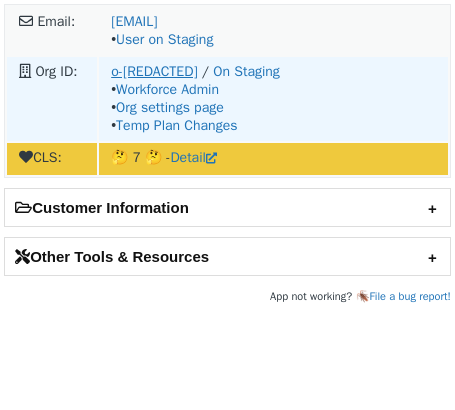 click on "o-6JH6-eu1" at bounding box center (154, 71) 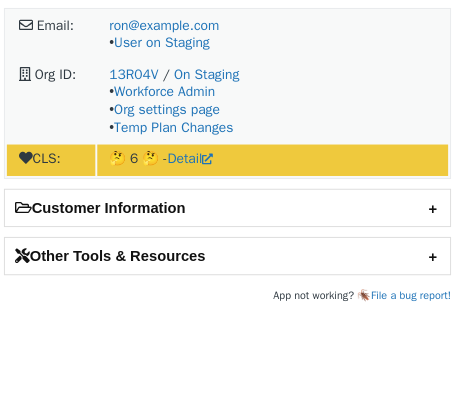 scroll, scrollTop: 0, scrollLeft: 0, axis: both 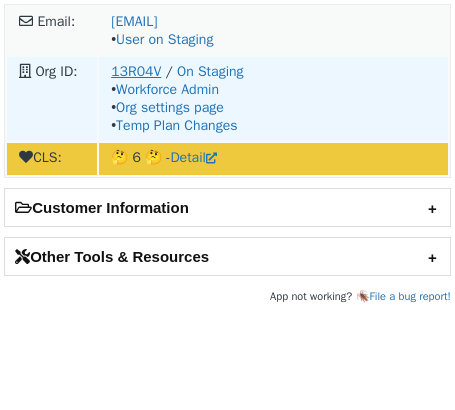 click on "13R04V" at bounding box center (136, 71) 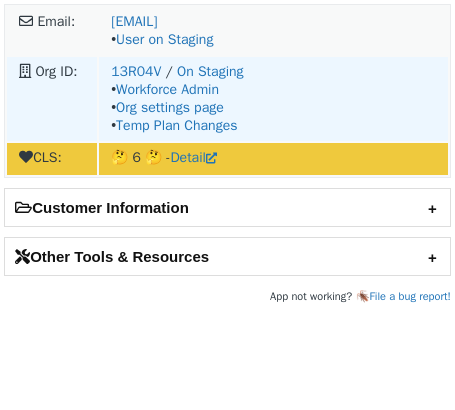 scroll, scrollTop: 0, scrollLeft: 0, axis: both 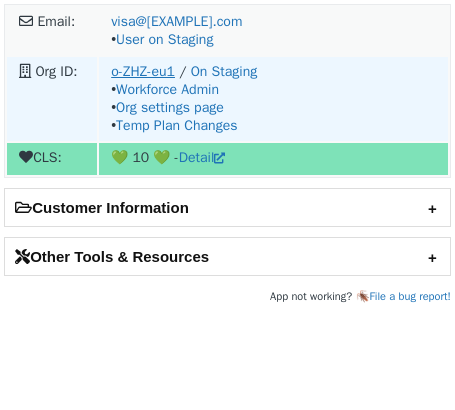 click on "o-ZHZ-eu1" at bounding box center (143, 71) 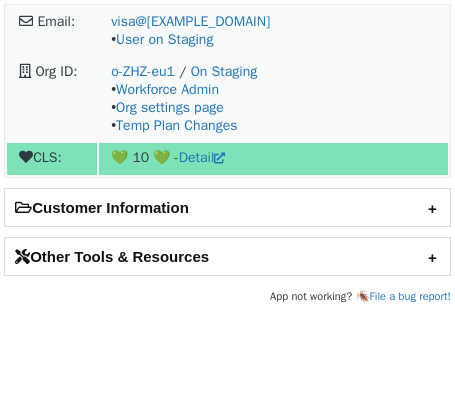 scroll, scrollTop: 0, scrollLeft: 0, axis: both 